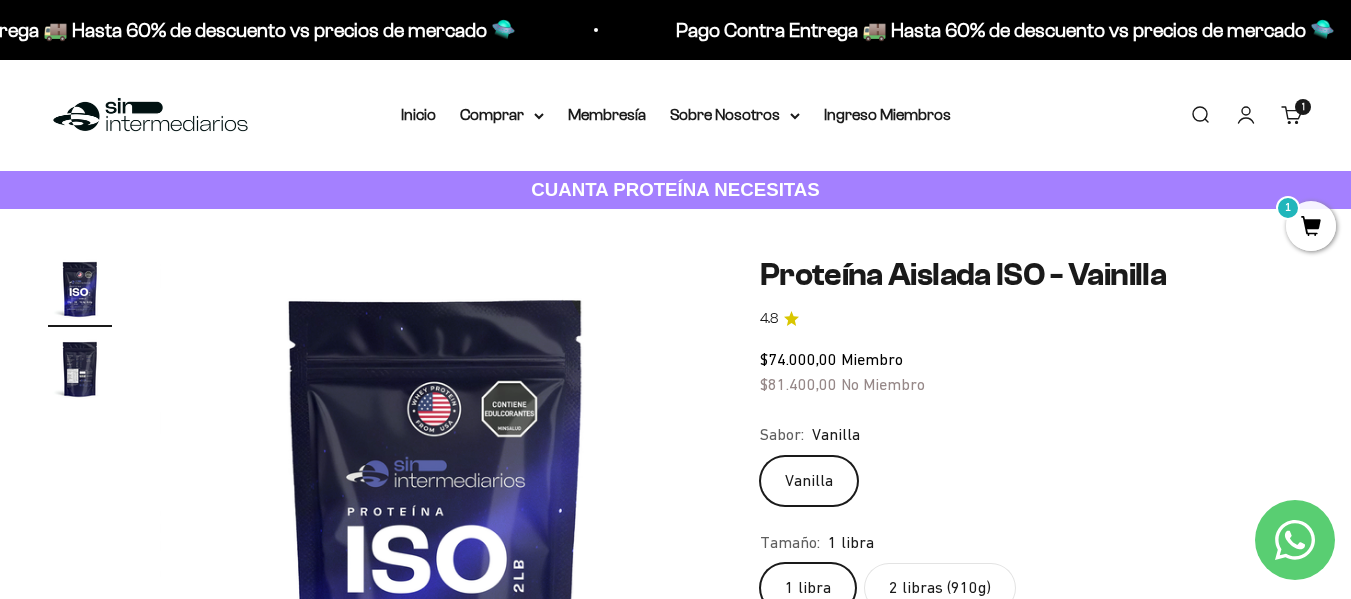 scroll, scrollTop: 893, scrollLeft: 0, axis: vertical 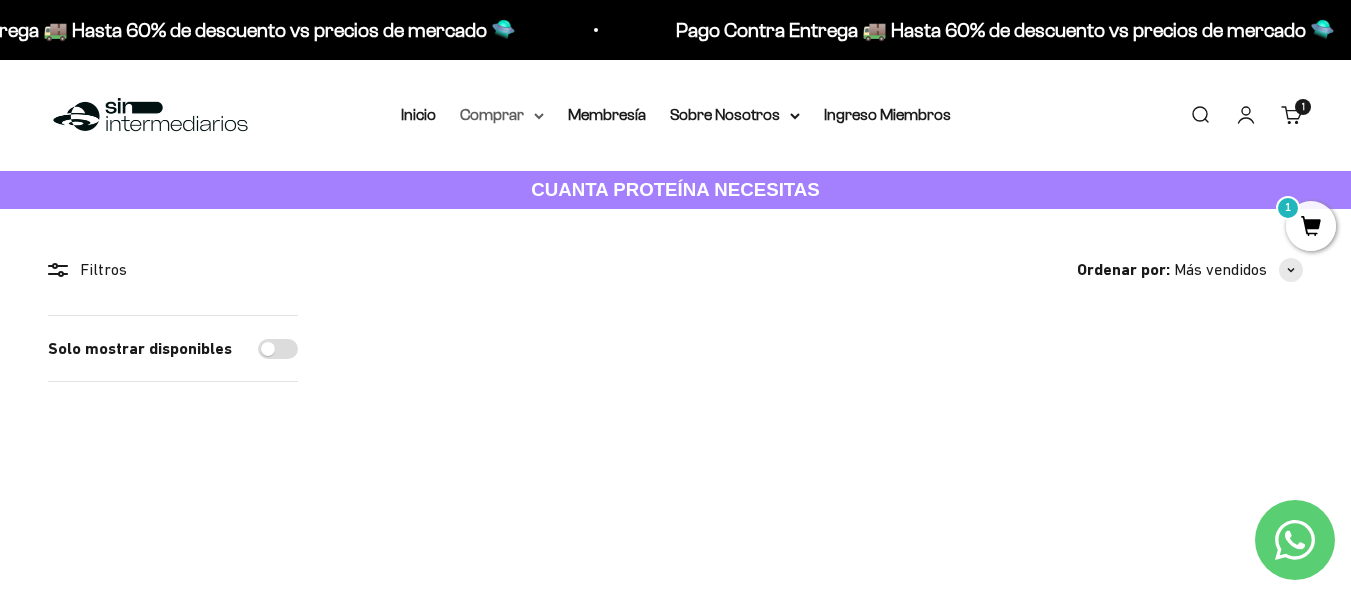 click on "Comprar" at bounding box center (502, 115) 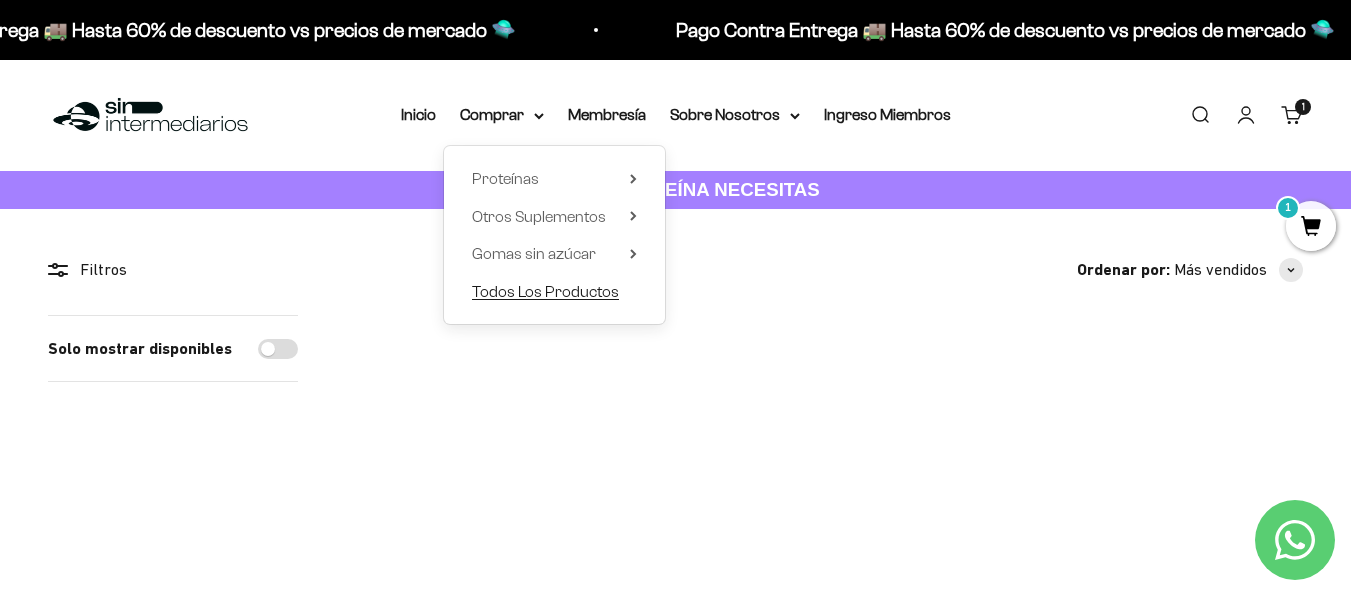 click on "Todos Los Productos" at bounding box center [545, 291] 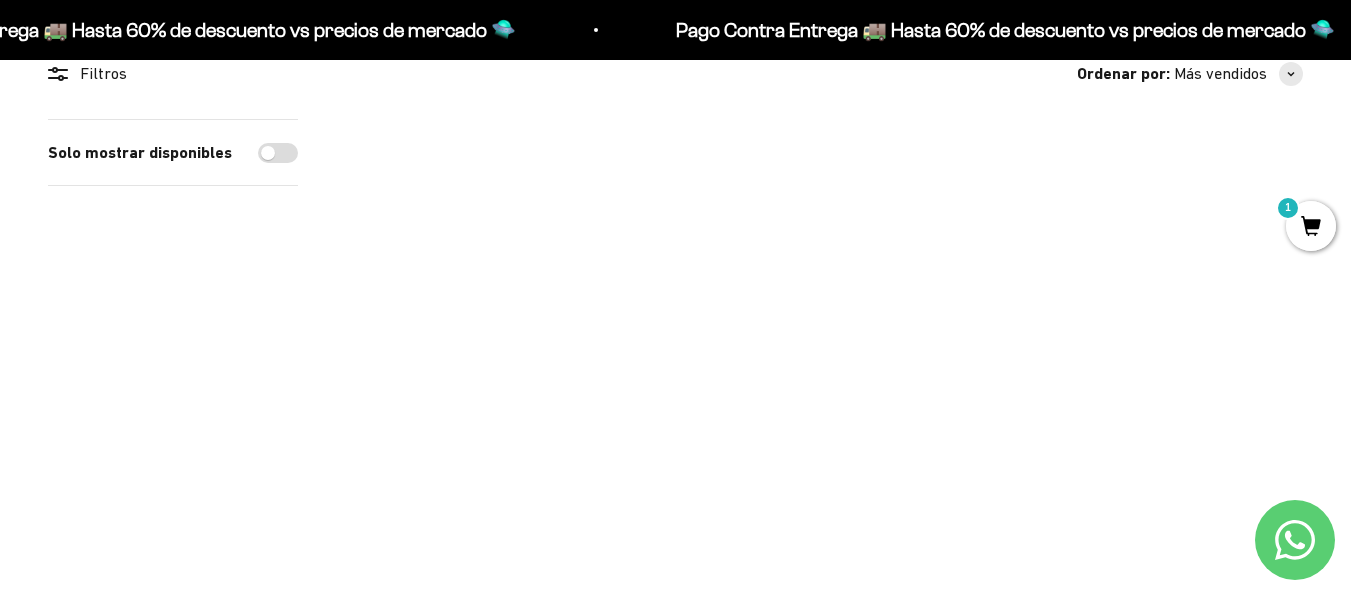 scroll, scrollTop: 199, scrollLeft: 0, axis: vertical 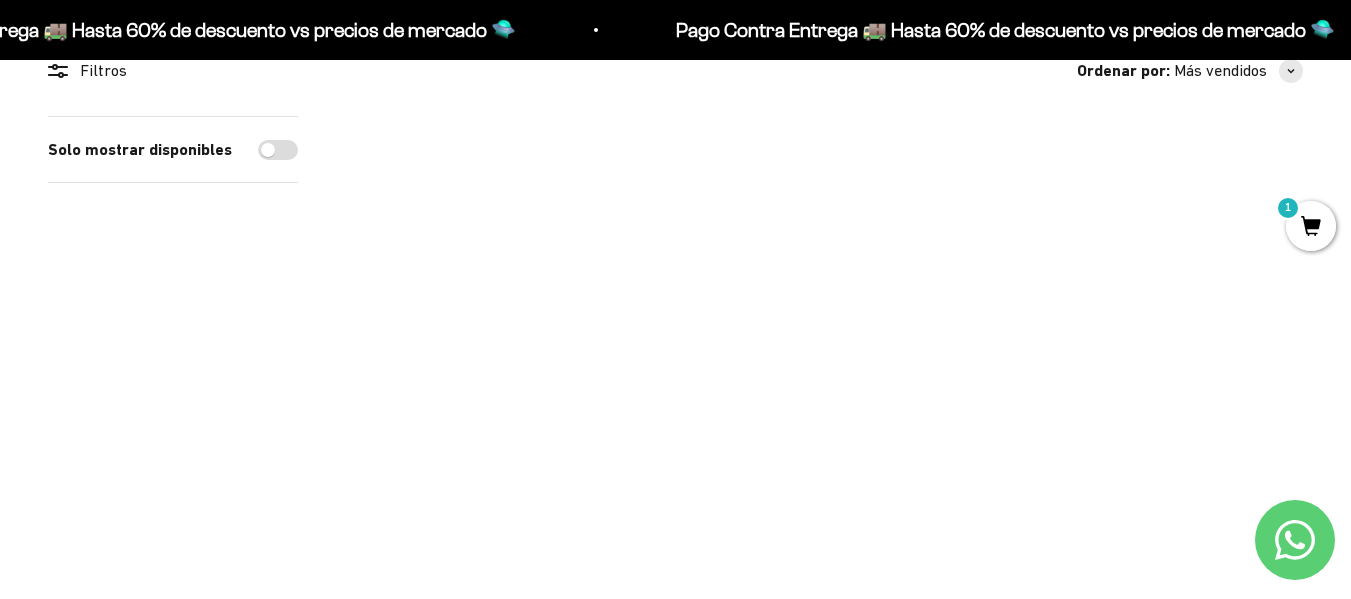 click at bounding box center [497, 267] 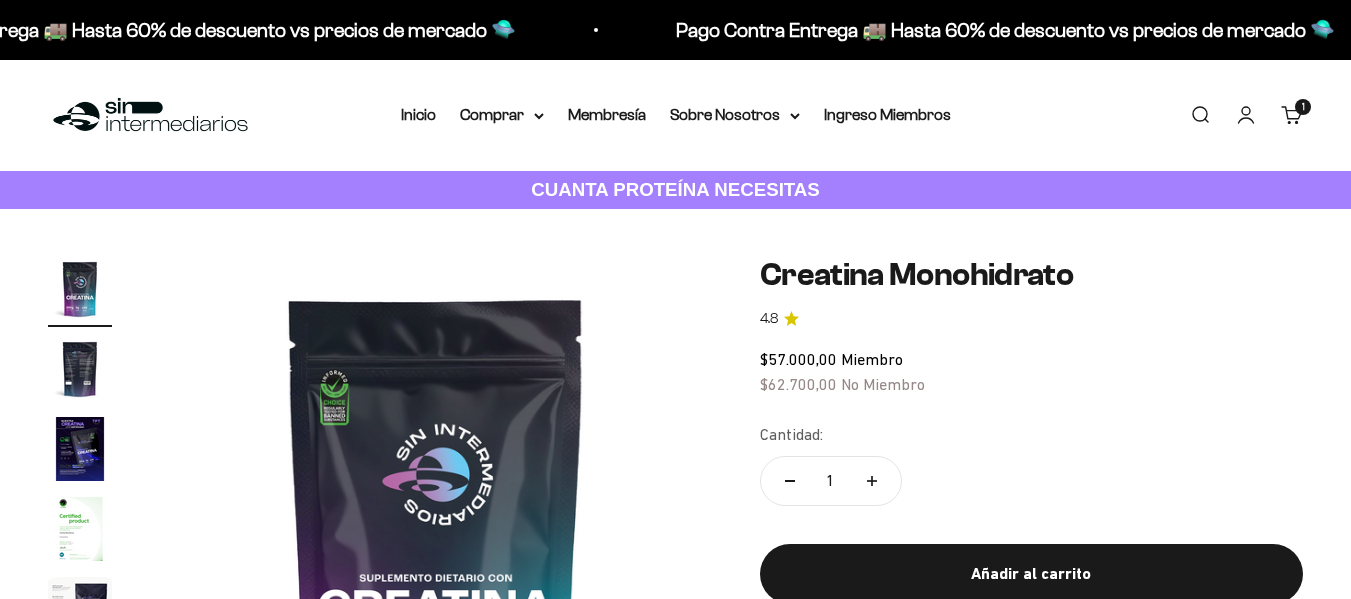 scroll, scrollTop: 625, scrollLeft: 0, axis: vertical 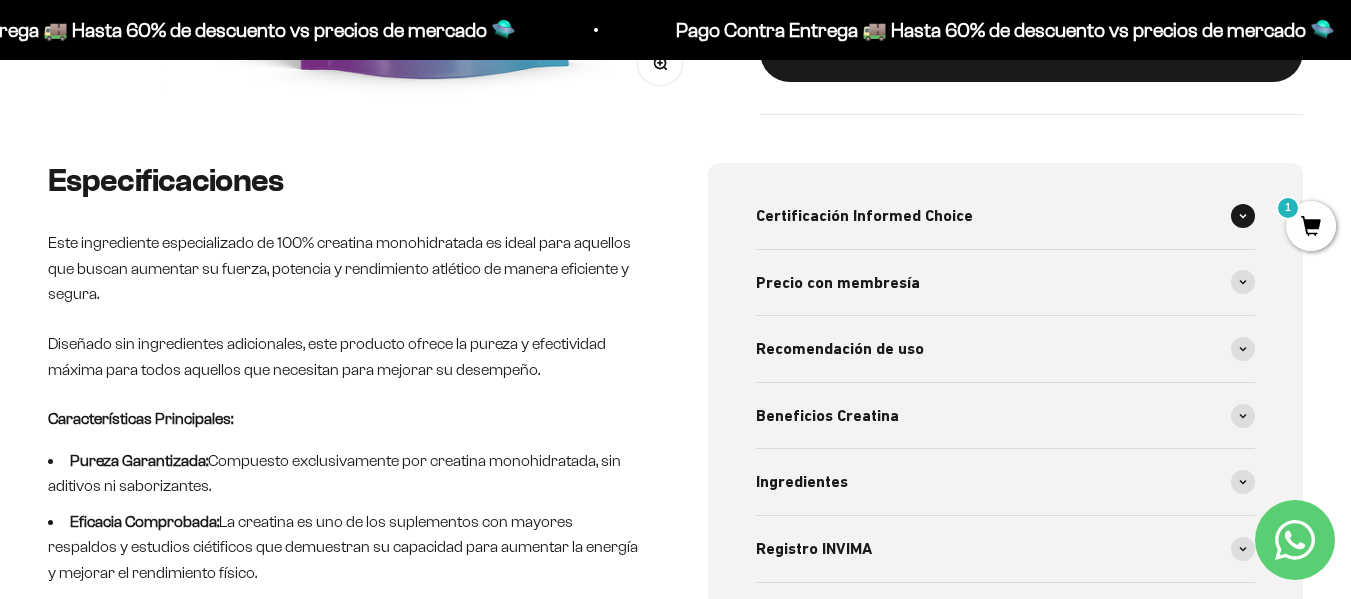 click on "Certificación Informed Choice" at bounding box center [864, 216] 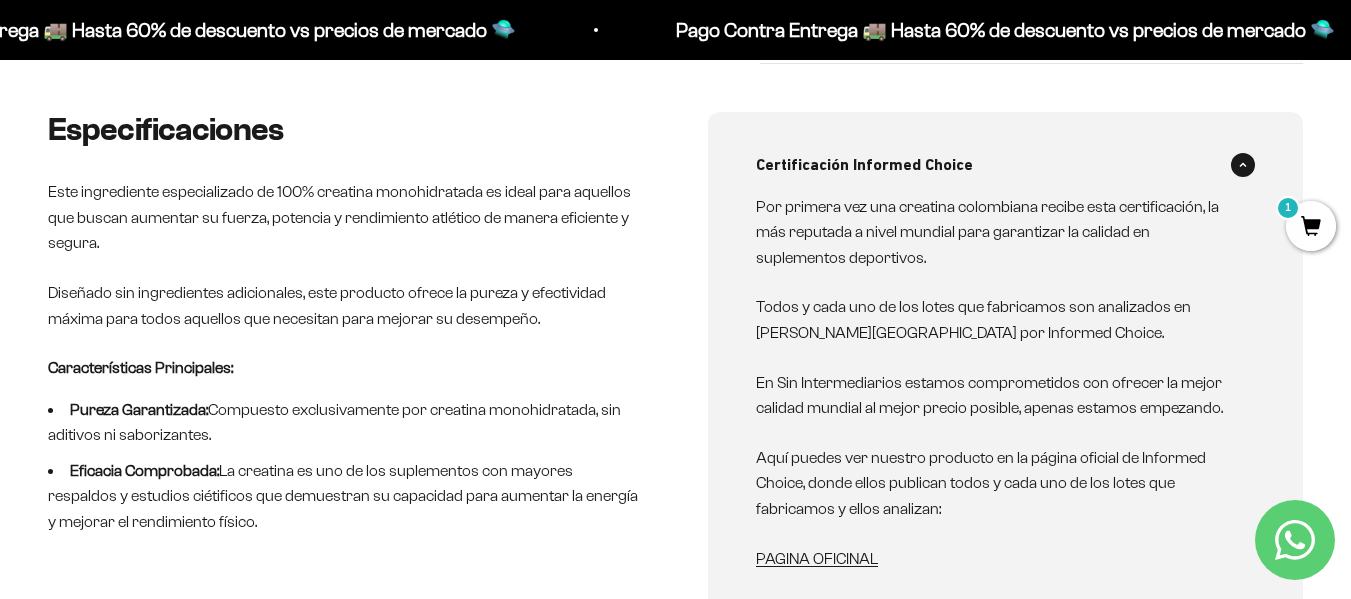 scroll, scrollTop: 746, scrollLeft: 0, axis: vertical 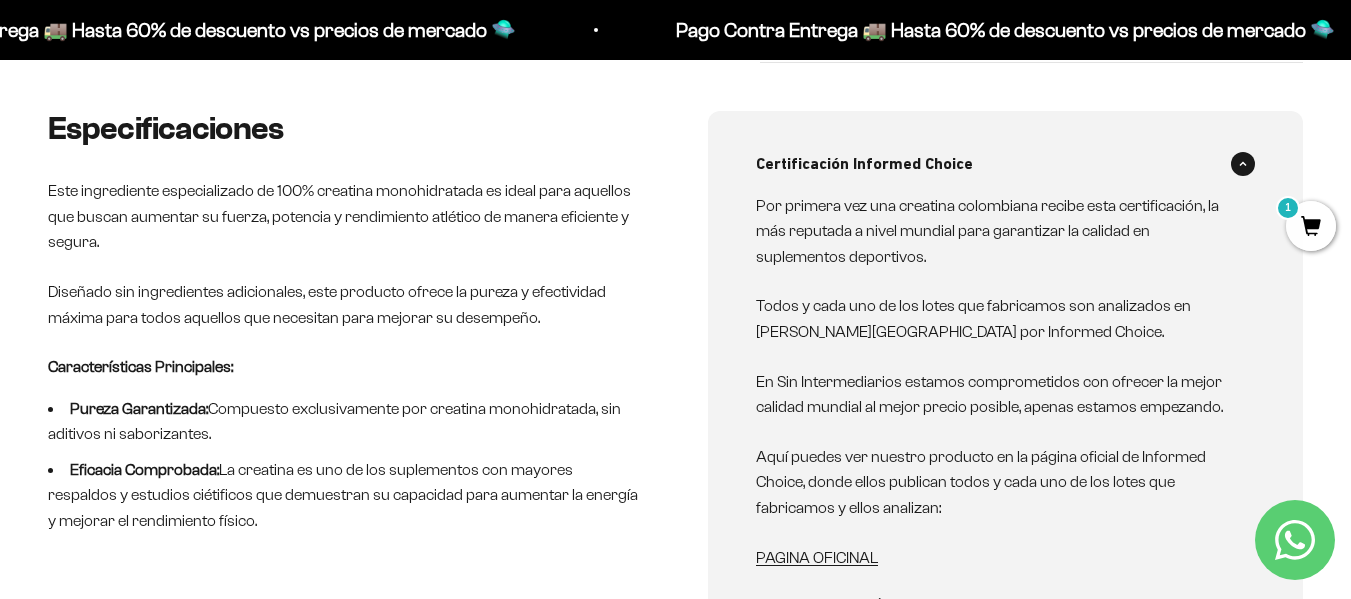 click on "Certificación Informed Choice" at bounding box center (864, 164) 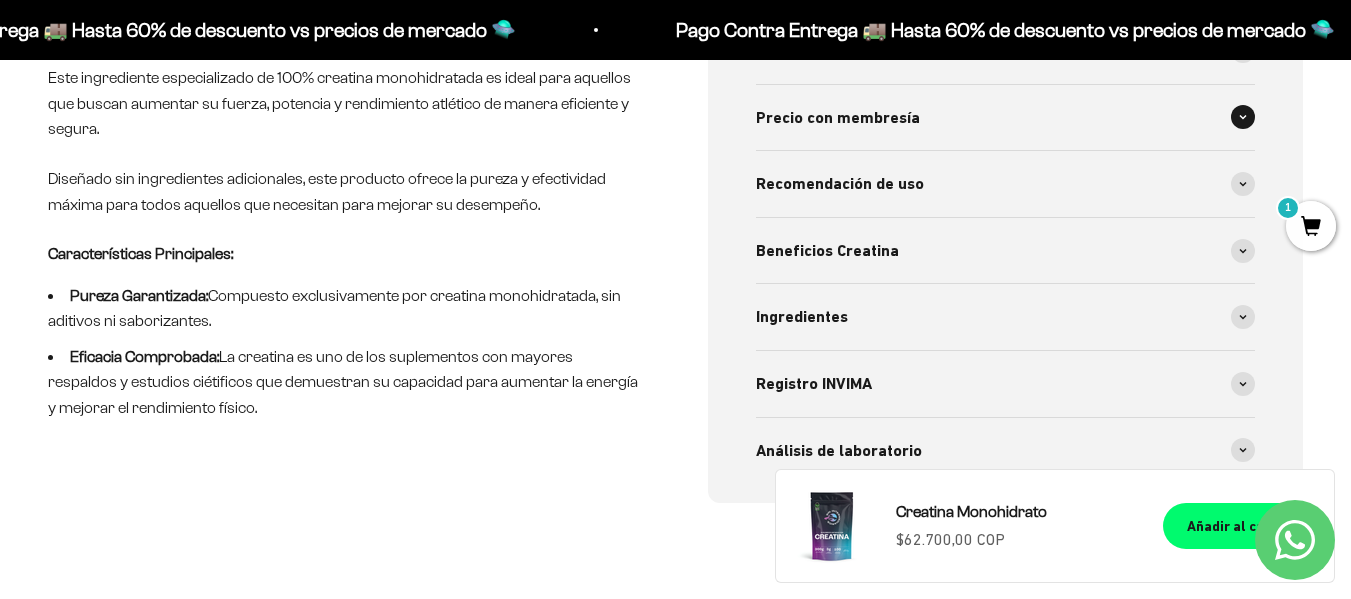 scroll, scrollTop: 865, scrollLeft: 0, axis: vertical 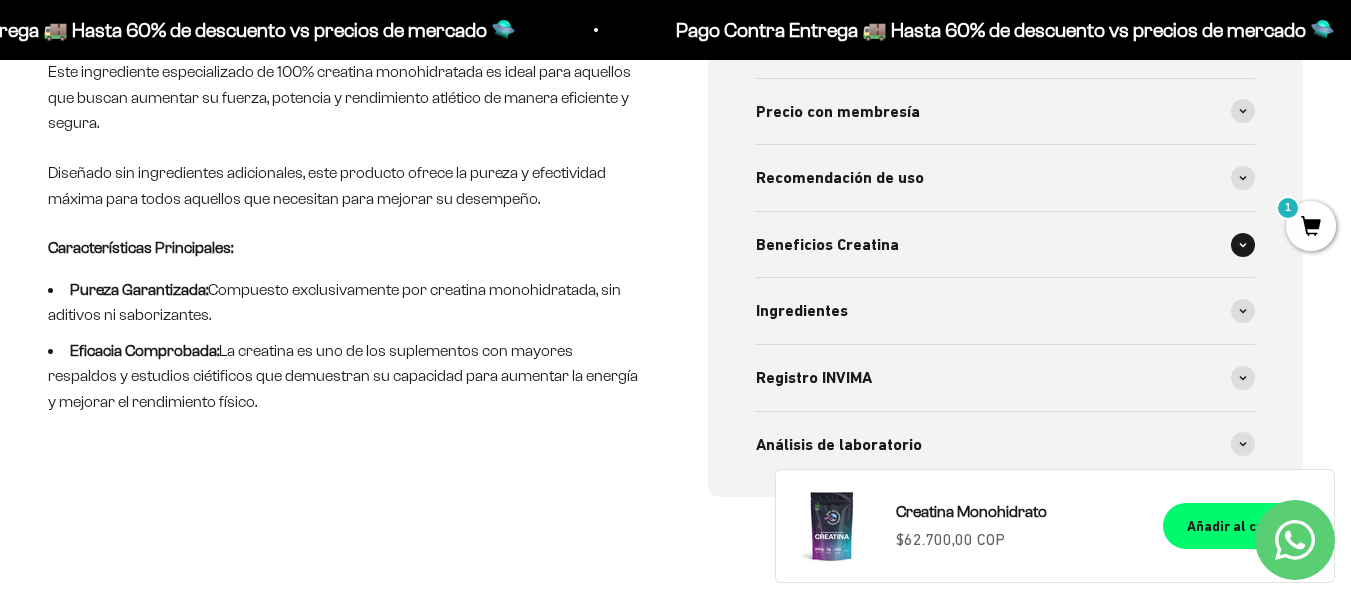 click on "Beneficios Creatina" at bounding box center [1006, 245] 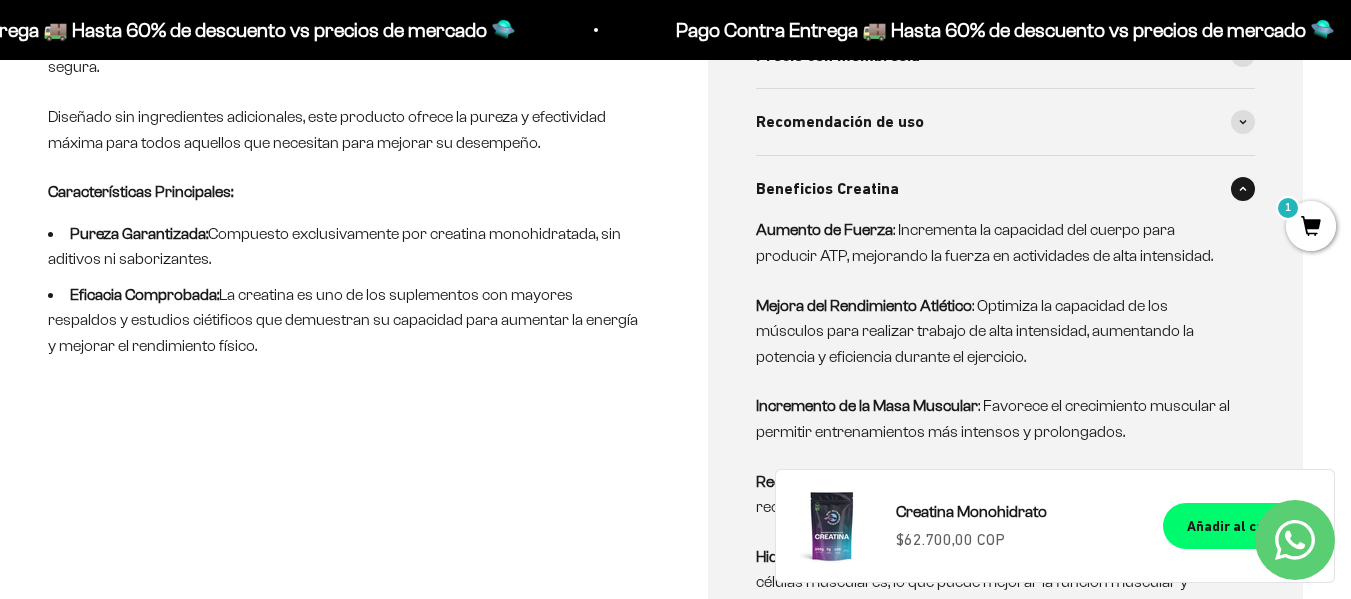 scroll, scrollTop: 919, scrollLeft: 0, axis: vertical 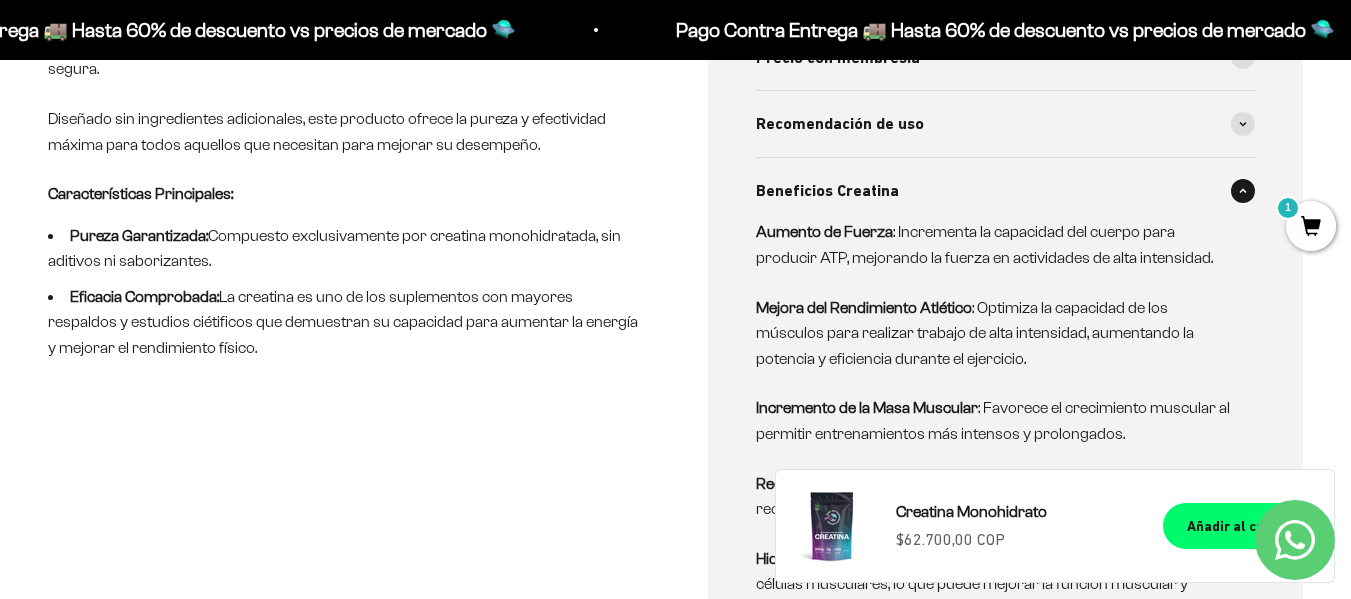 click on "Beneficios Creatina" at bounding box center [1006, 191] 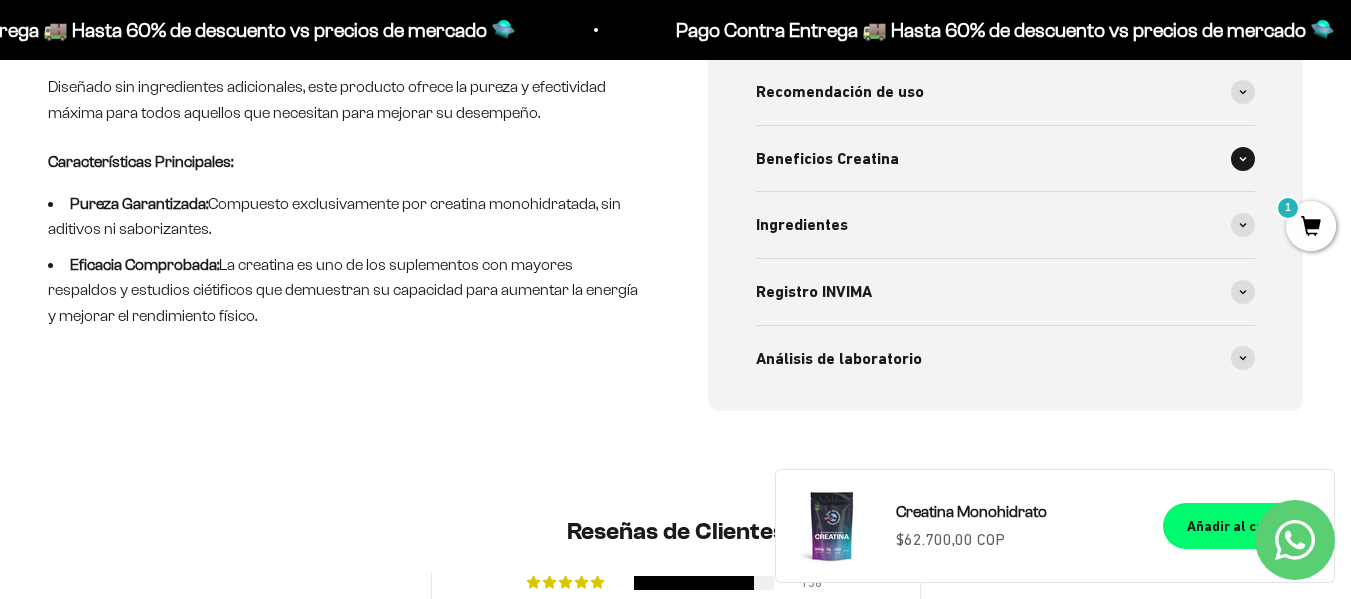 scroll, scrollTop: 954, scrollLeft: 0, axis: vertical 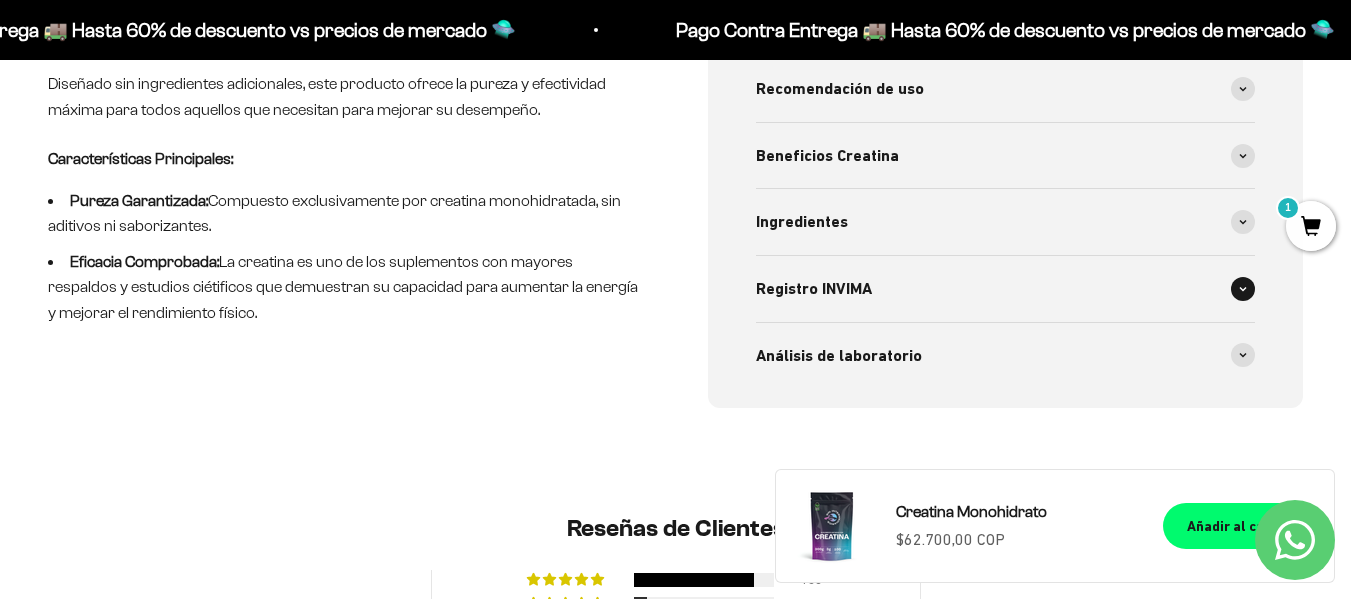 click on "Registro INVIMA" at bounding box center [1006, 289] 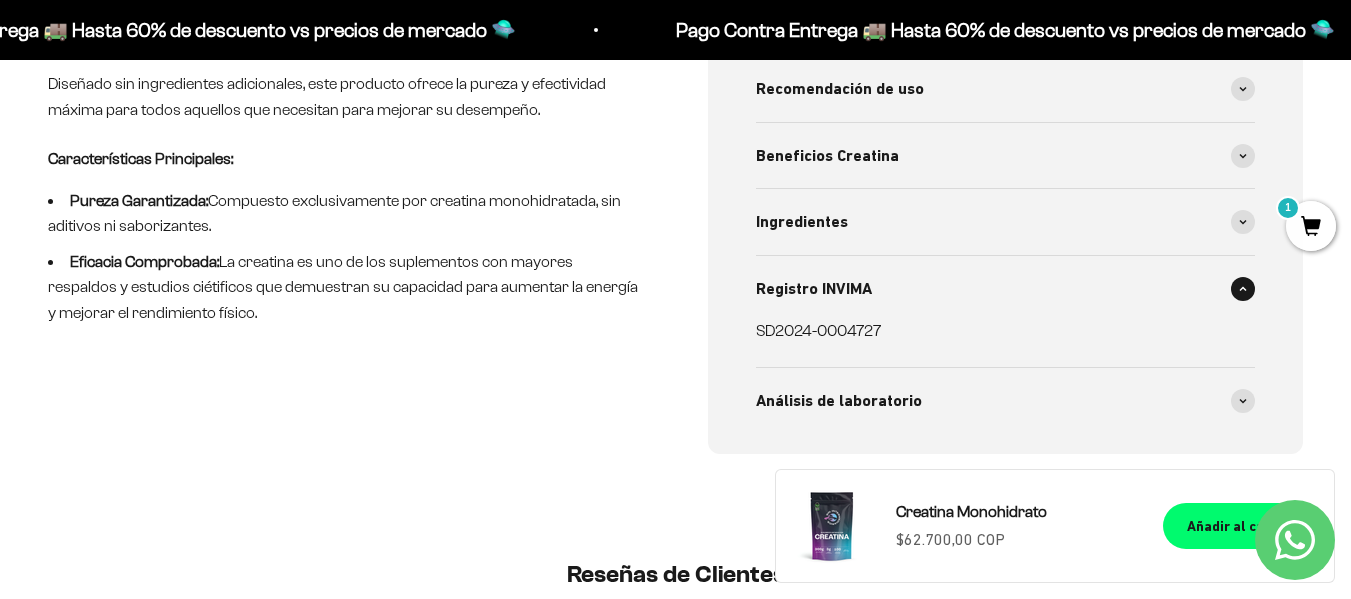 click on "Registro INVIMA" at bounding box center (1006, 289) 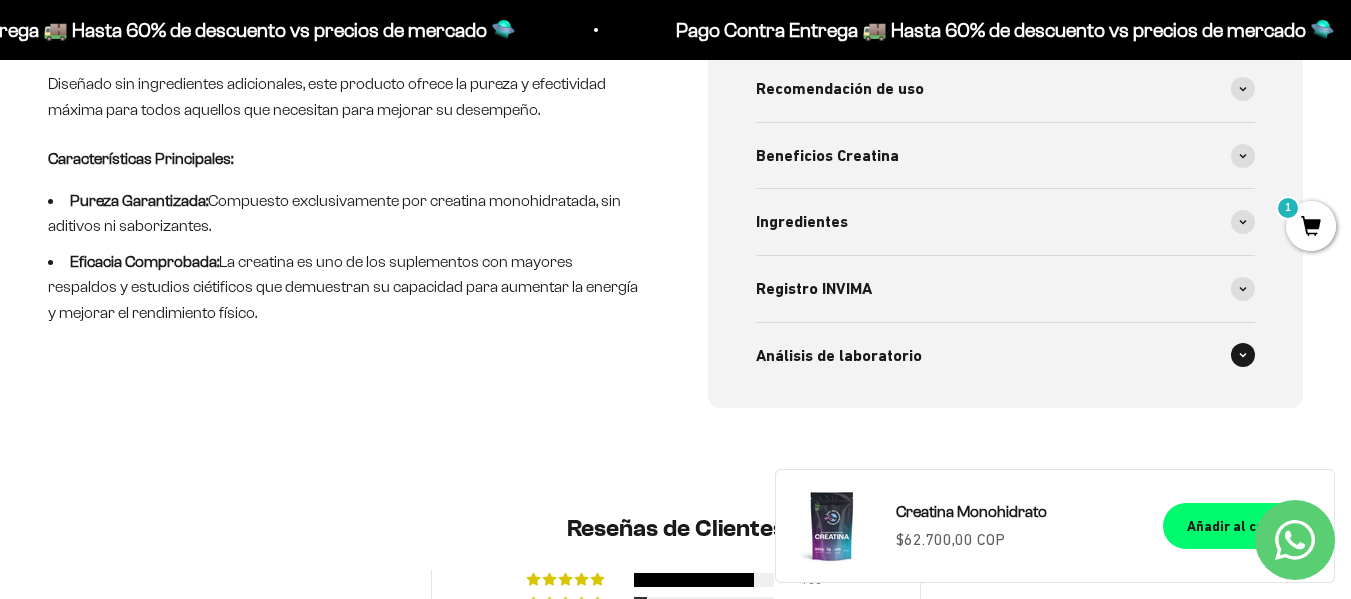 click on "Análisis de laboratorio" at bounding box center (839, 356) 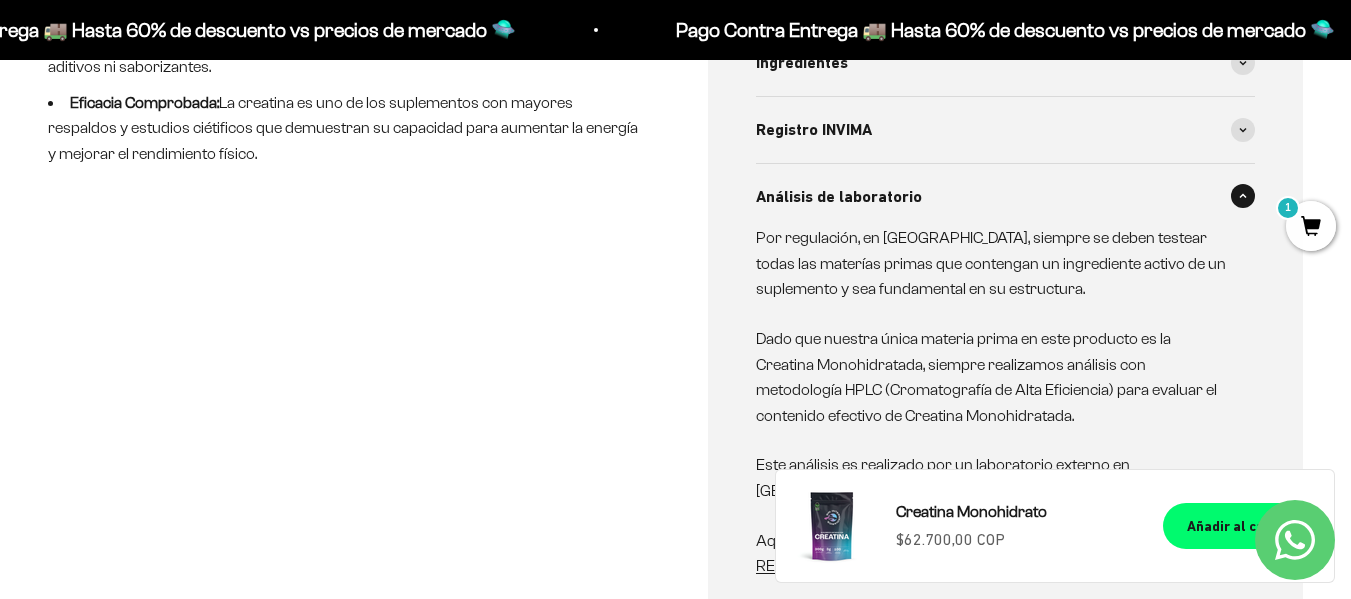 scroll, scrollTop: 1115, scrollLeft: 0, axis: vertical 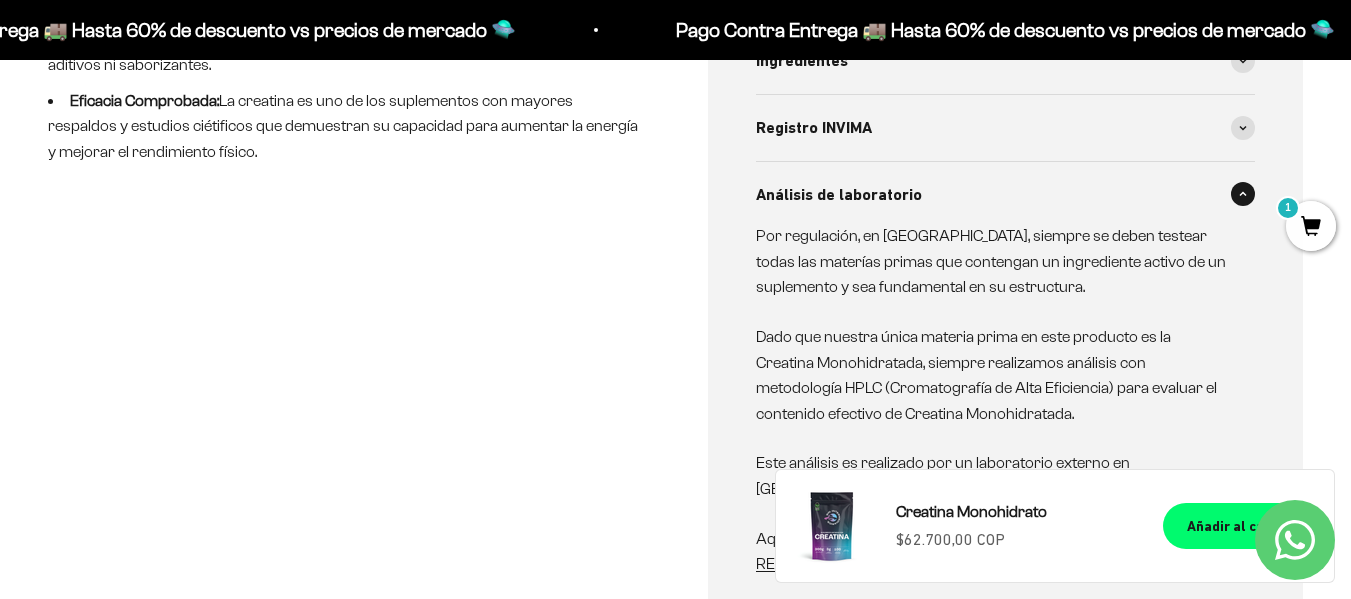 click on "Análisis de laboratorio" at bounding box center (1006, 195) 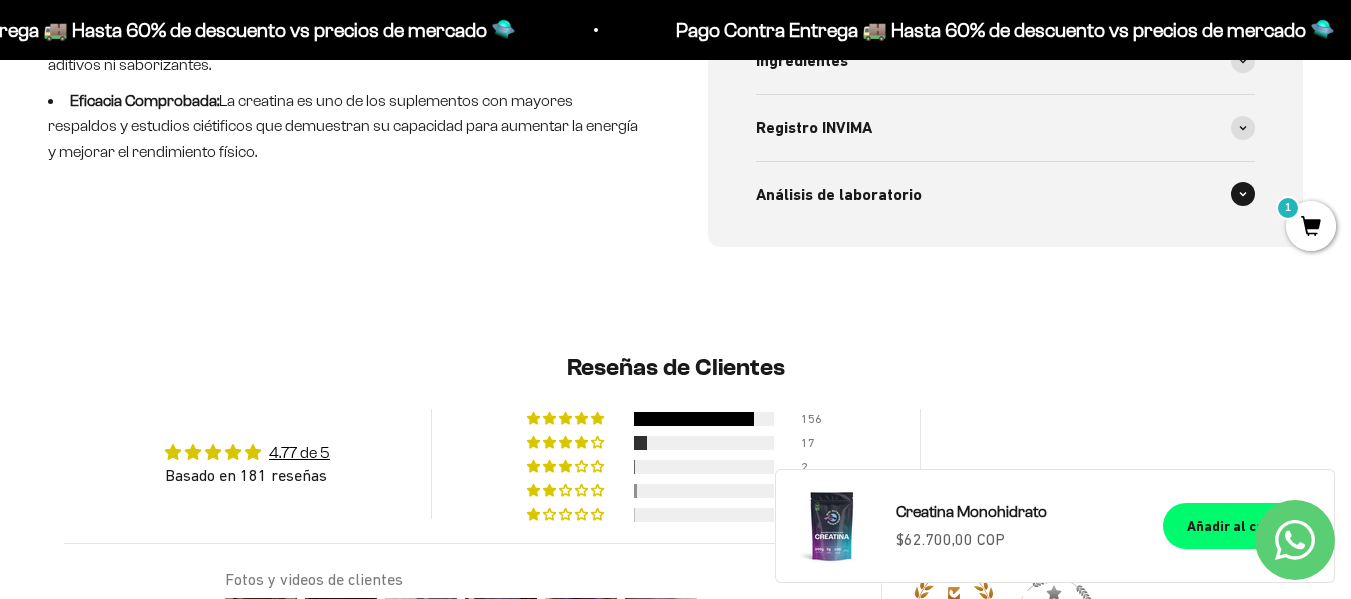scroll, scrollTop: 1053, scrollLeft: 0, axis: vertical 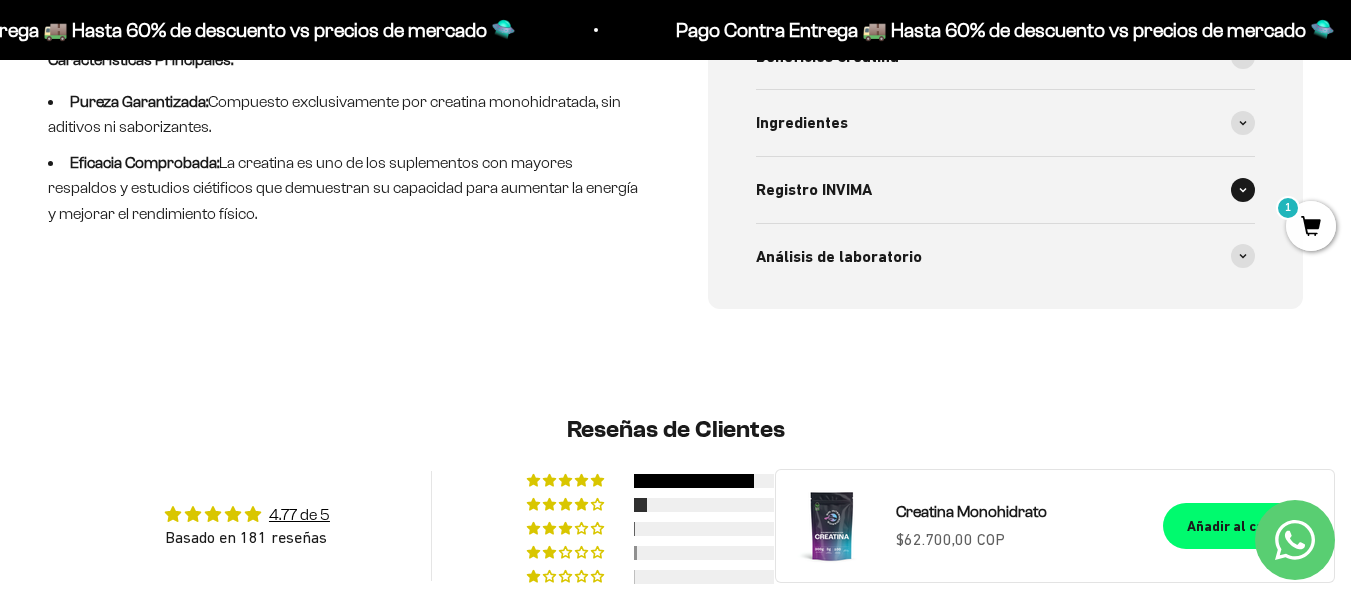 click on "Registro INVIMA" at bounding box center (1006, 190) 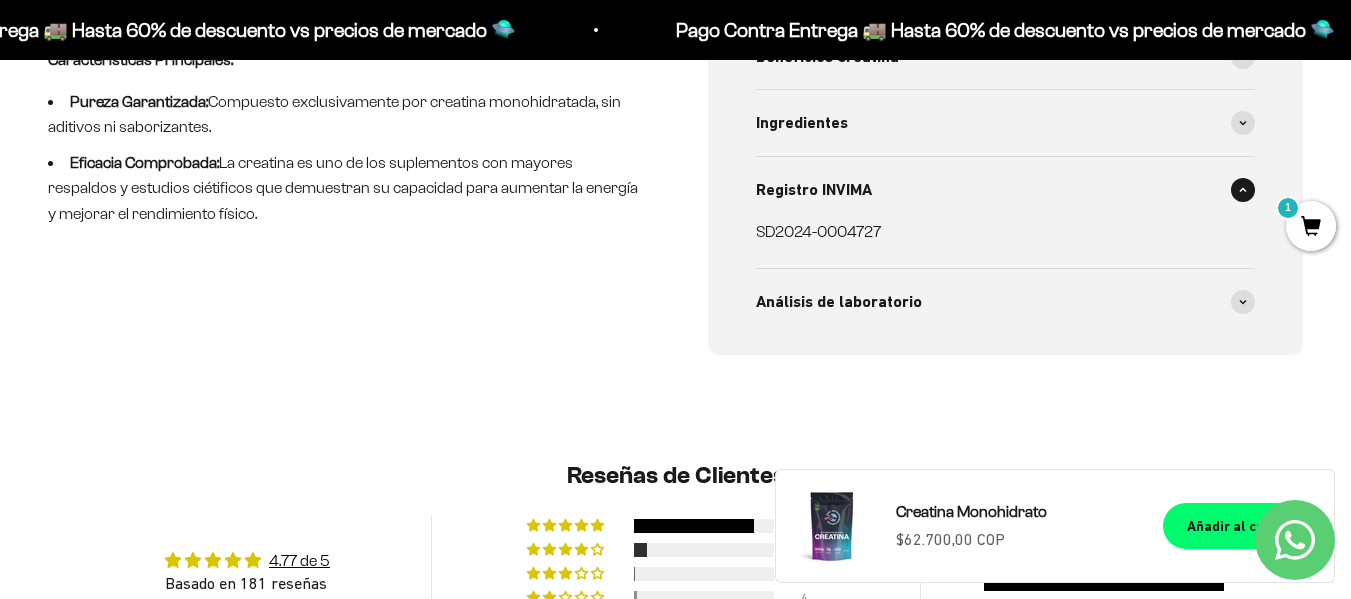 click on "Registro INVIMA" at bounding box center (1006, 190) 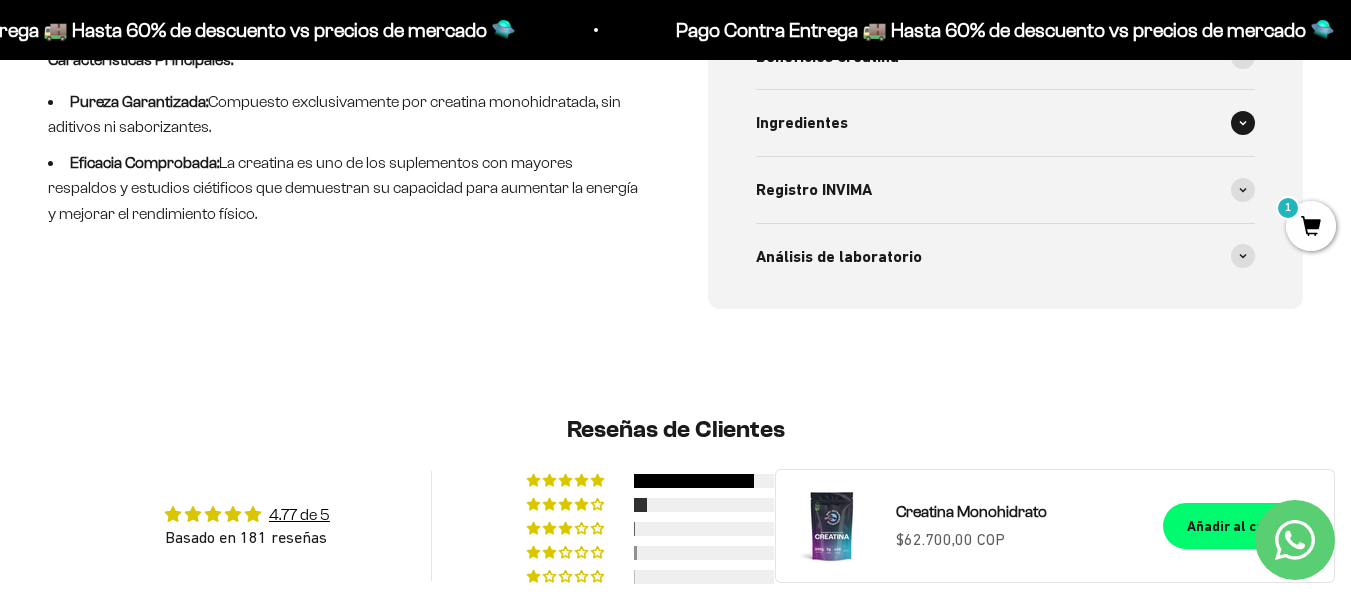 click on "Ingredientes" at bounding box center (1006, 123) 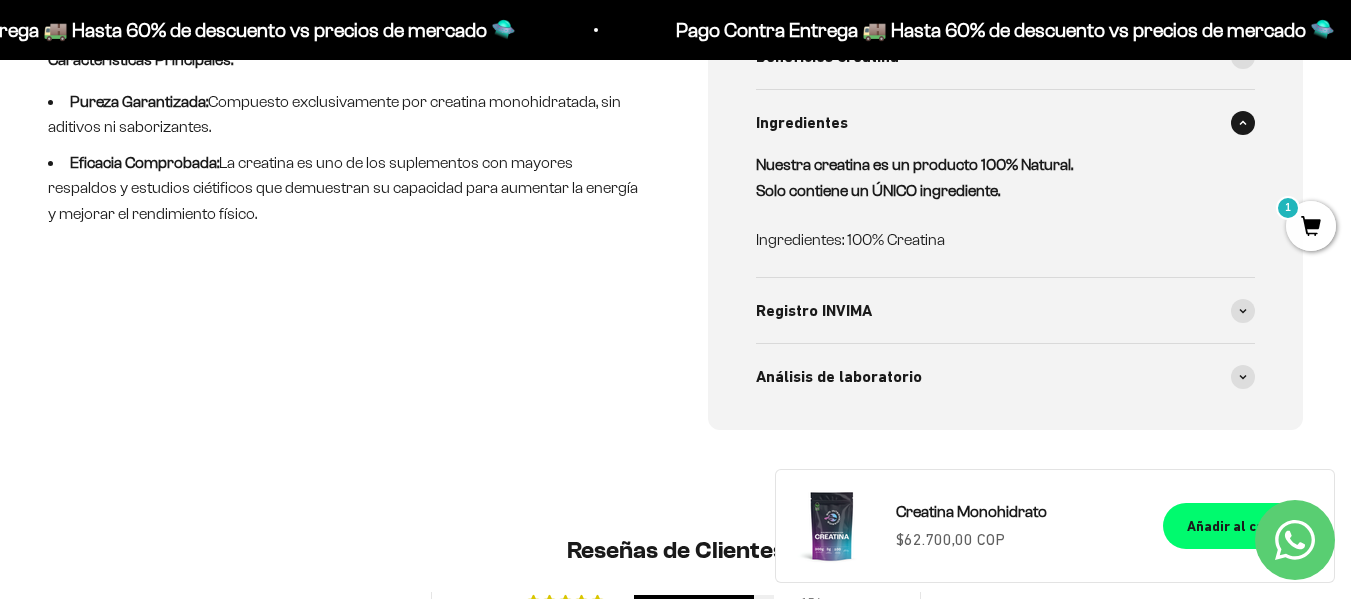 click on "Ingredientes" at bounding box center (1006, 123) 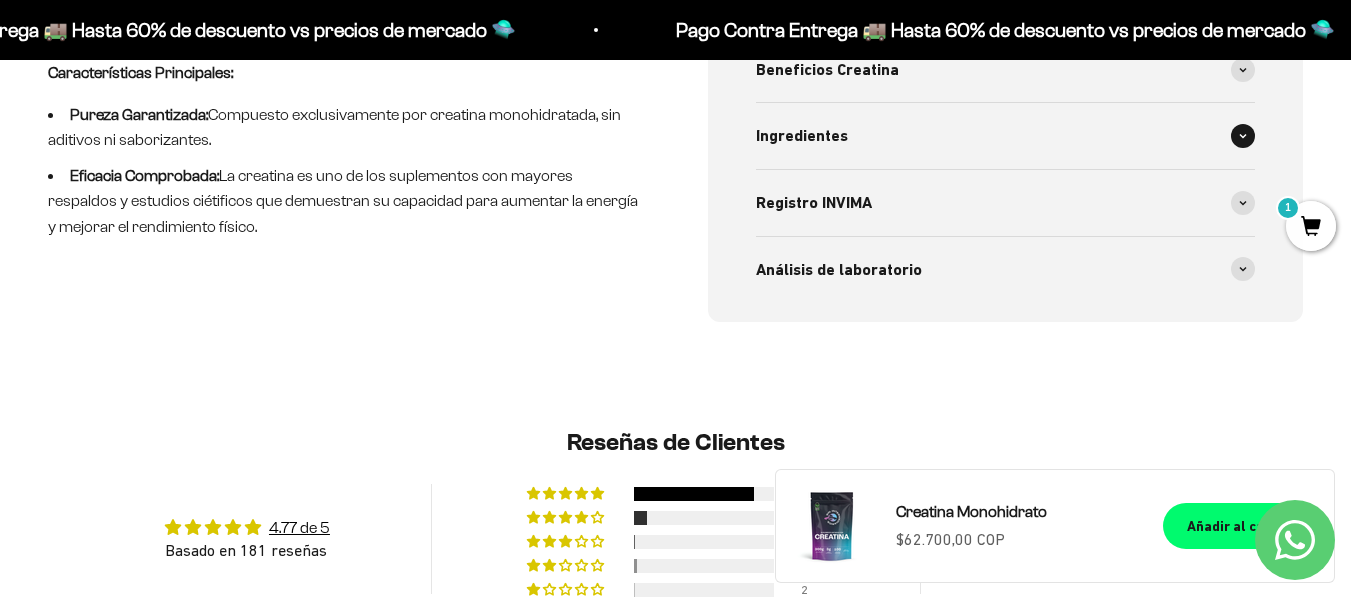 scroll, scrollTop: 1039, scrollLeft: 0, axis: vertical 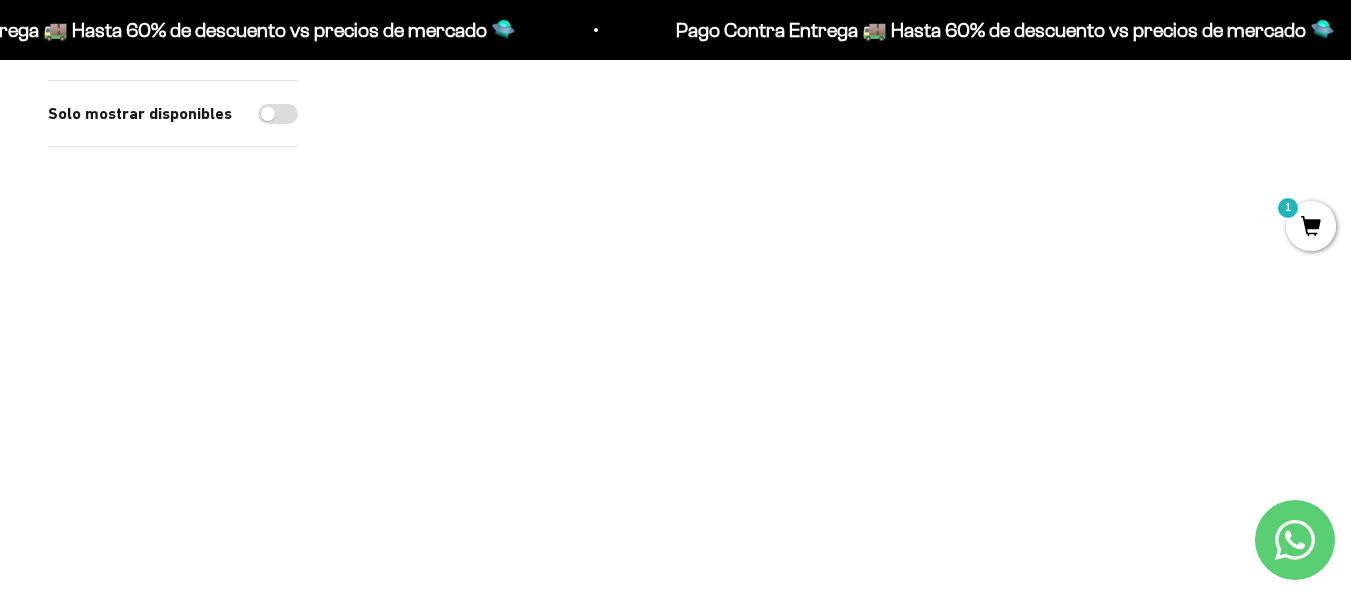 click at bounding box center [497, 320] 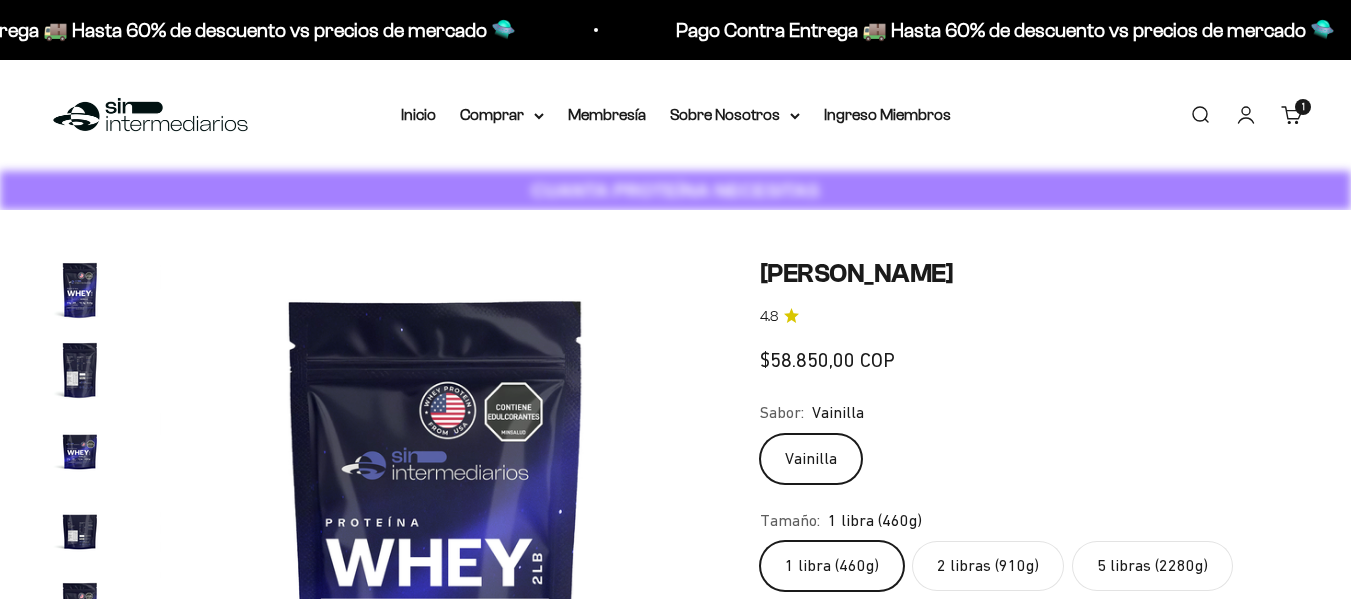 scroll, scrollTop: 0, scrollLeft: 0, axis: both 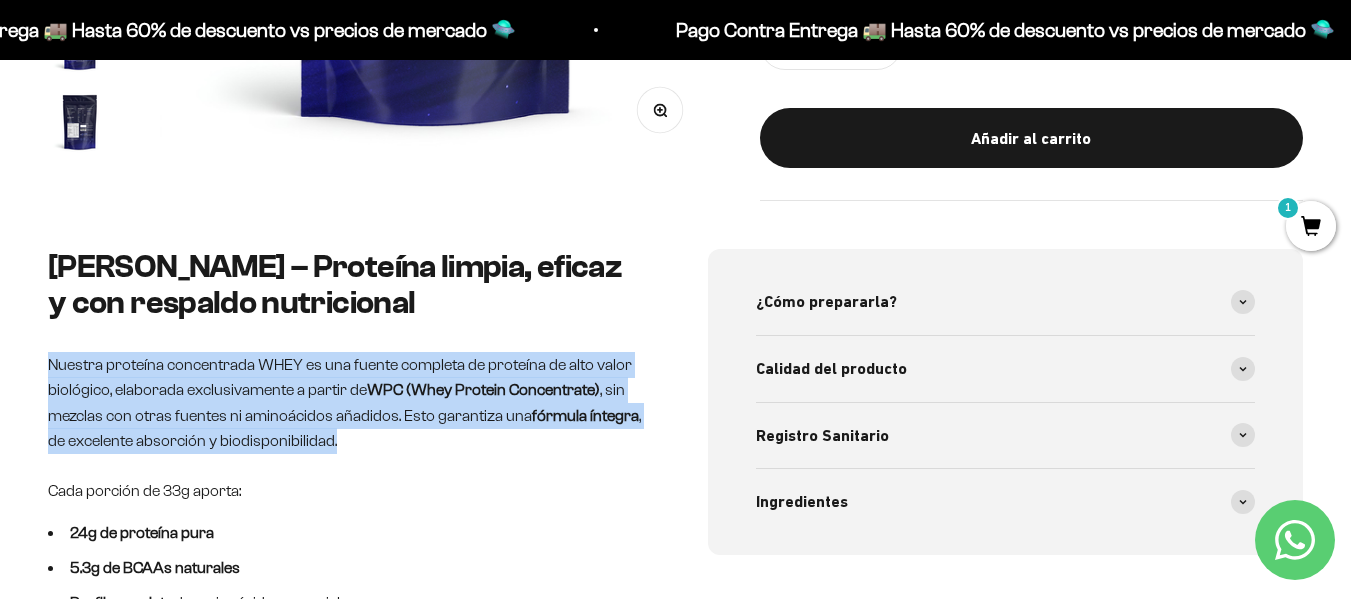 drag, startPoint x: 40, startPoint y: 352, endPoint x: 412, endPoint y: 440, distance: 382.26694 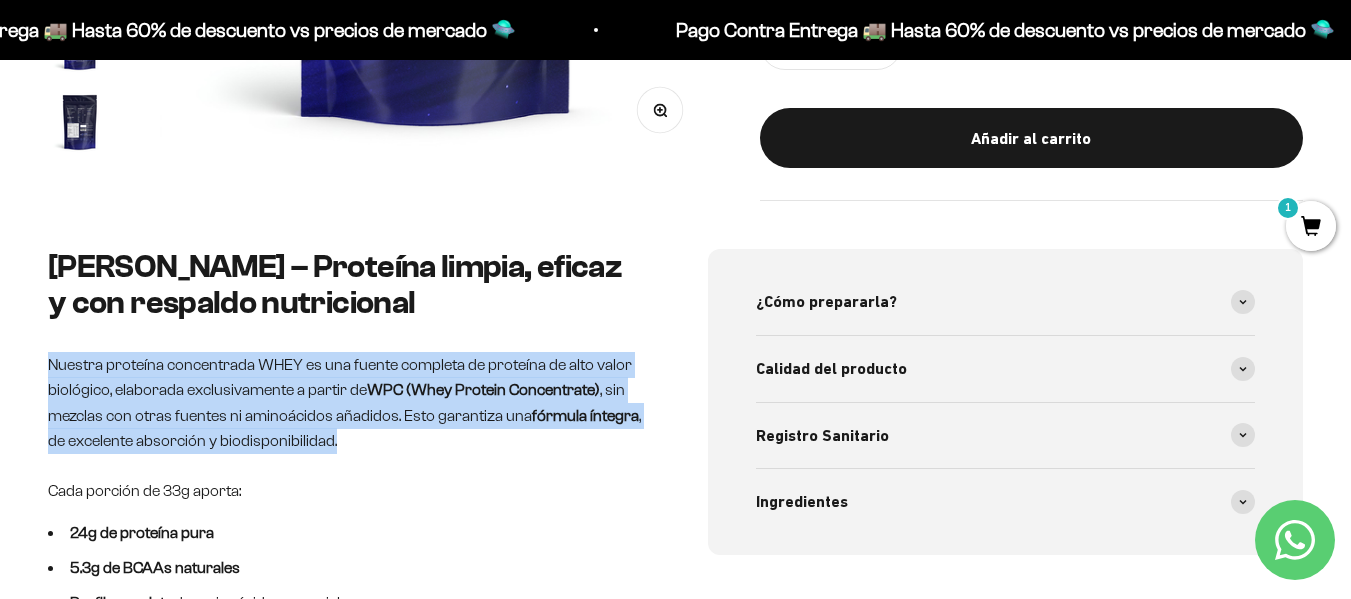 copy on "Nuestra proteína concentrada WHEY es una fuente completa de proteína de alto valor biológico, elaborada exclusivamente a partir de  WPC (Whey Protein Concentrate) , sin mezclas con otras fuentes ni aminoácidos añadidos. Esto garantiza una  fórmula íntegra , de excelente absorción y biodisponibilidad." 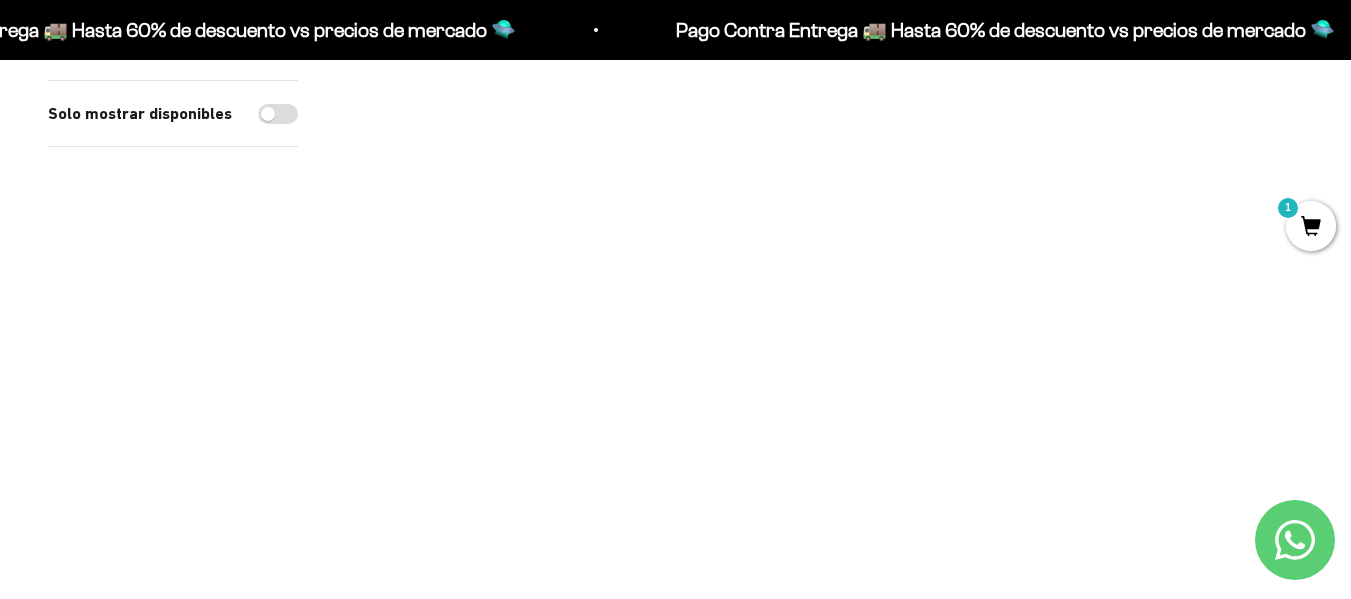 scroll, scrollTop: 2513, scrollLeft: 0, axis: vertical 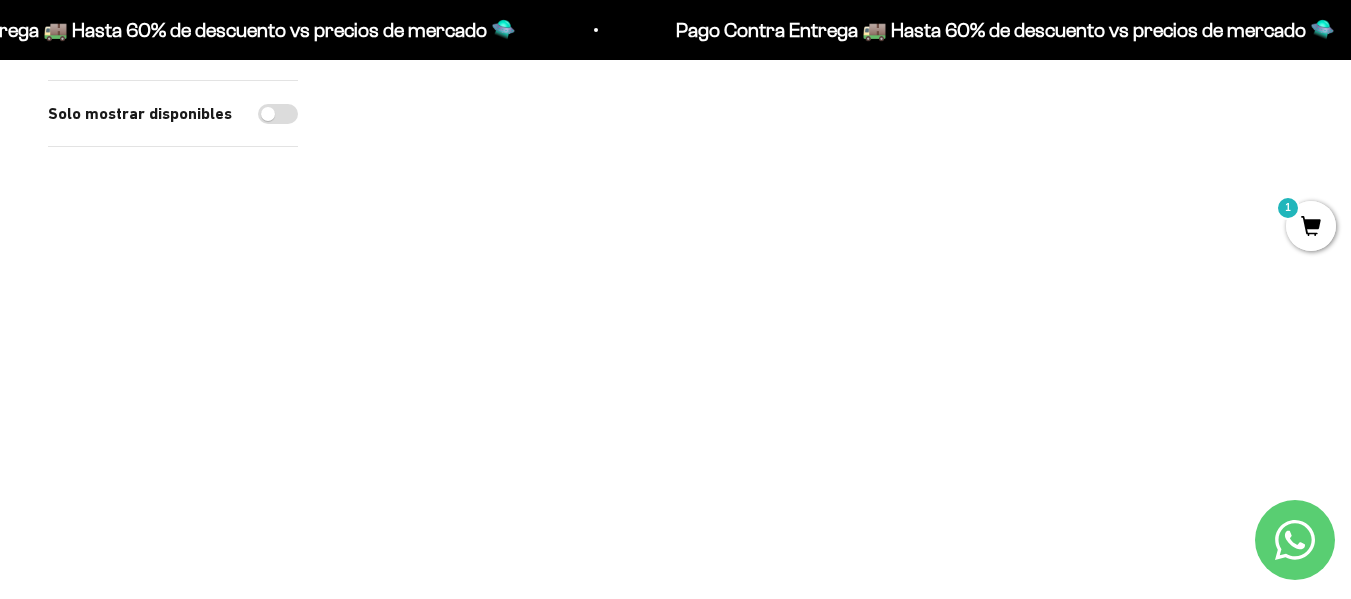click at bounding box center (497, 356) 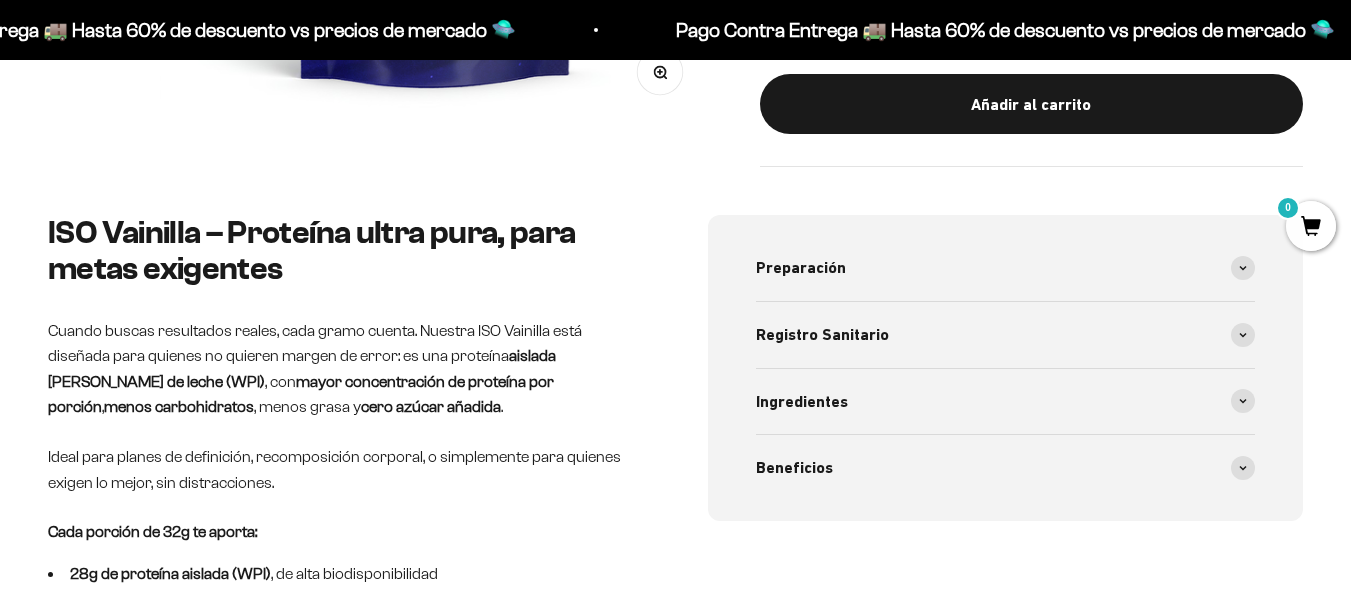 scroll, scrollTop: 686, scrollLeft: 0, axis: vertical 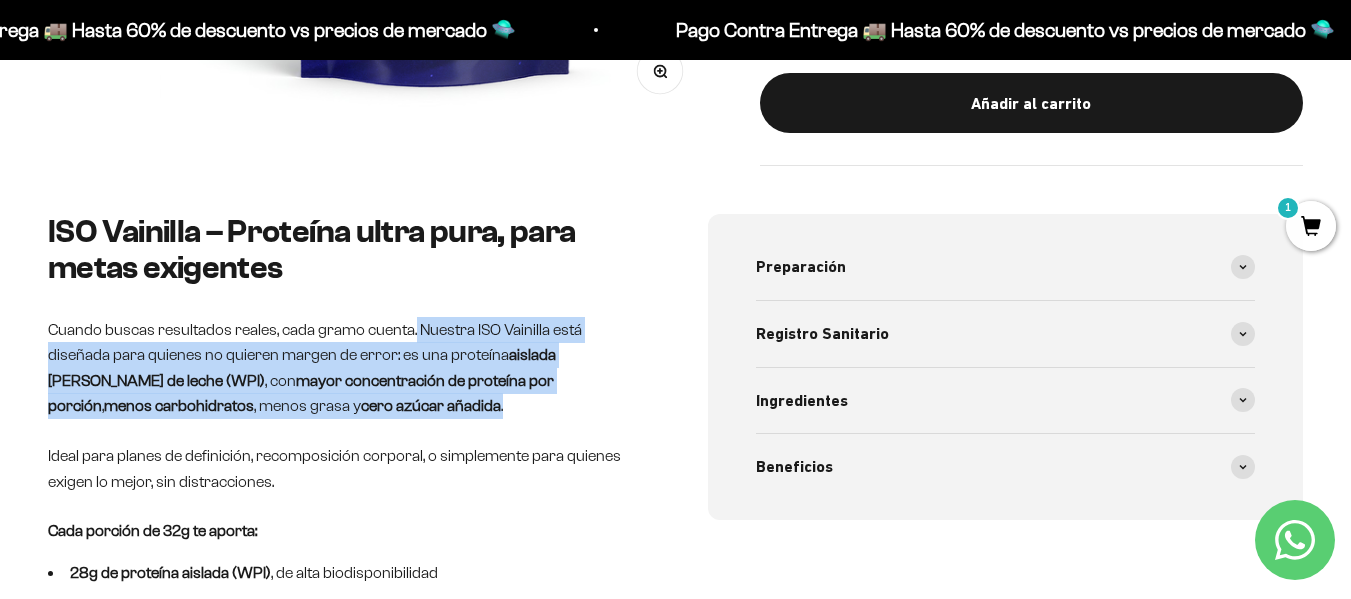 drag, startPoint x: 415, startPoint y: 326, endPoint x: 491, endPoint y: 404, distance: 108.903625 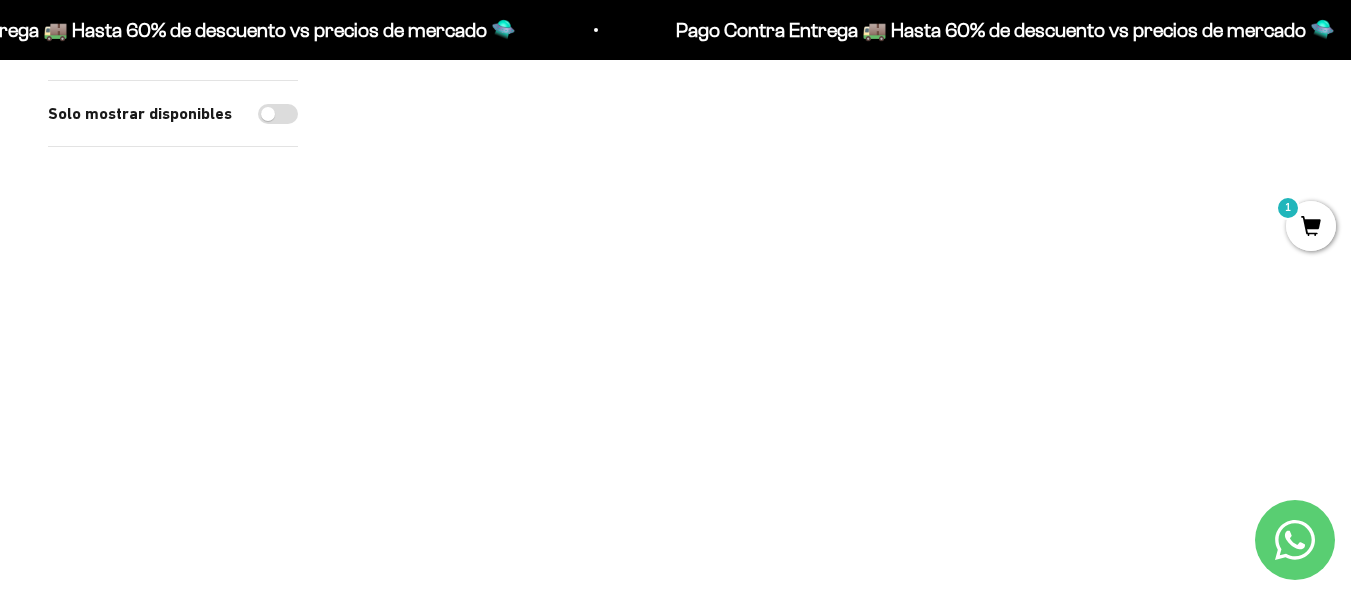 scroll, scrollTop: 3576, scrollLeft: 0, axis: vertical 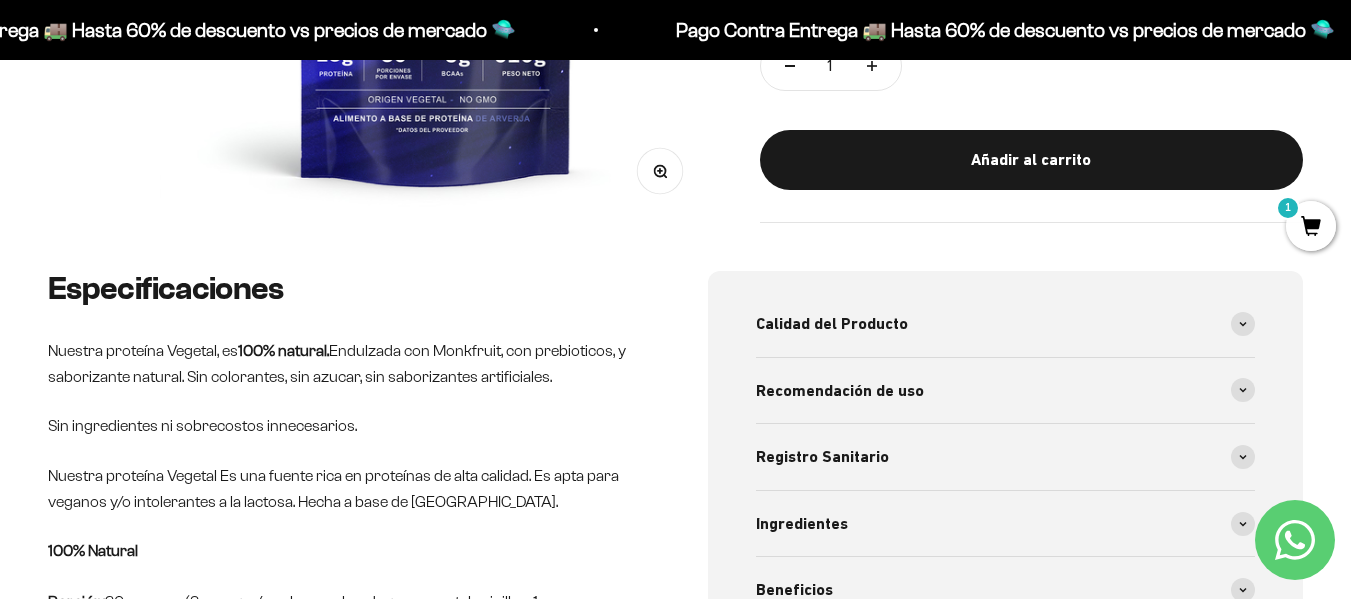 drag, startPoint x: 45, startPoint y: 346, endPoint x: 577, endPoint y: 383, distance: 533.2851 